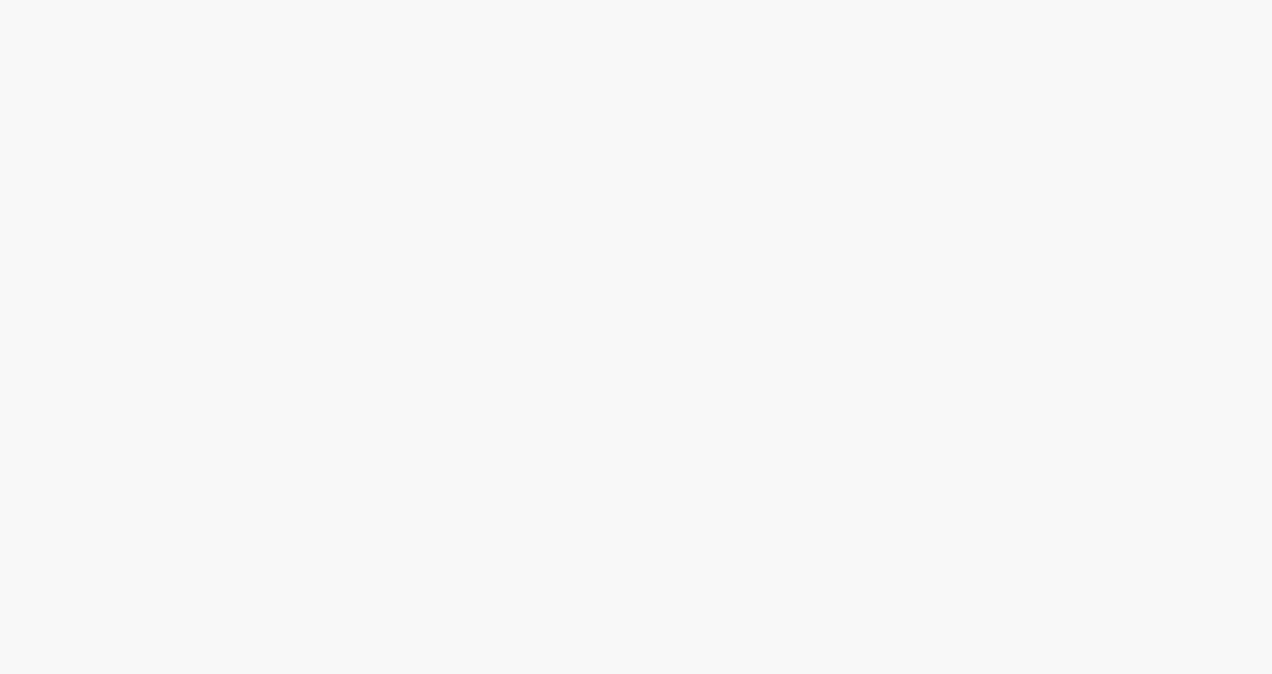 scroll, scrollTop: 0, scrollLeft: 0, axis: both 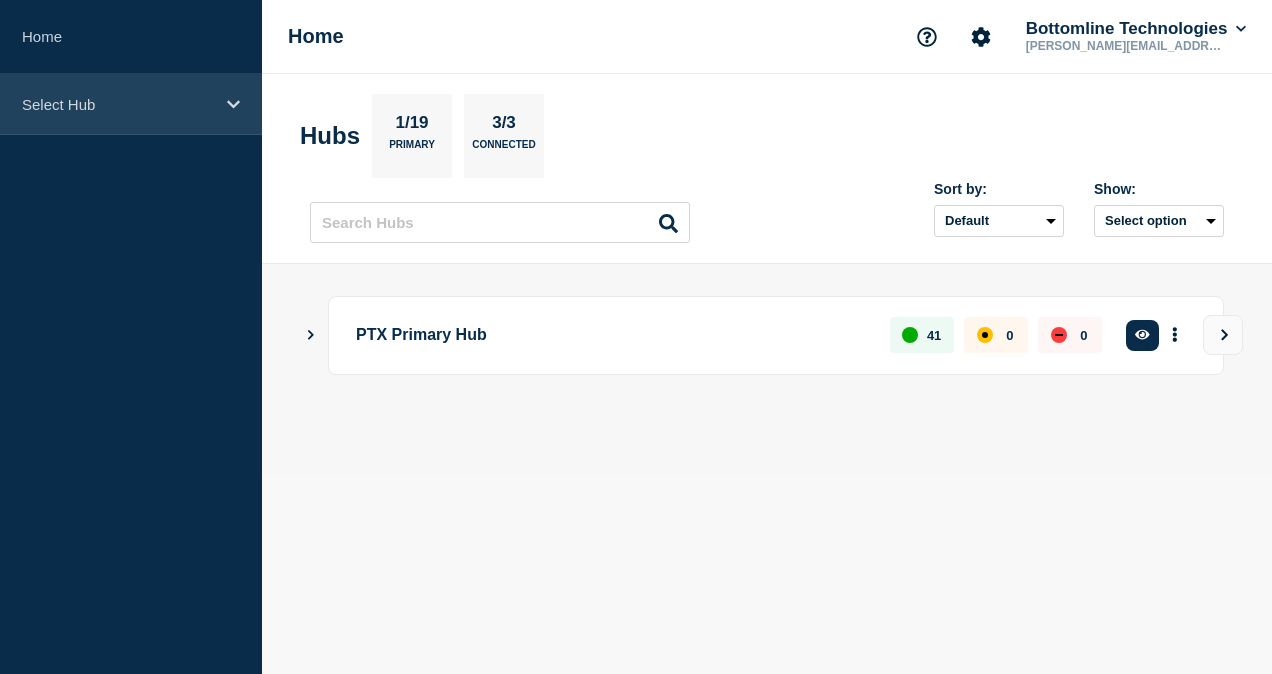 click on "Select Hub" at bounding box center (131, 104) 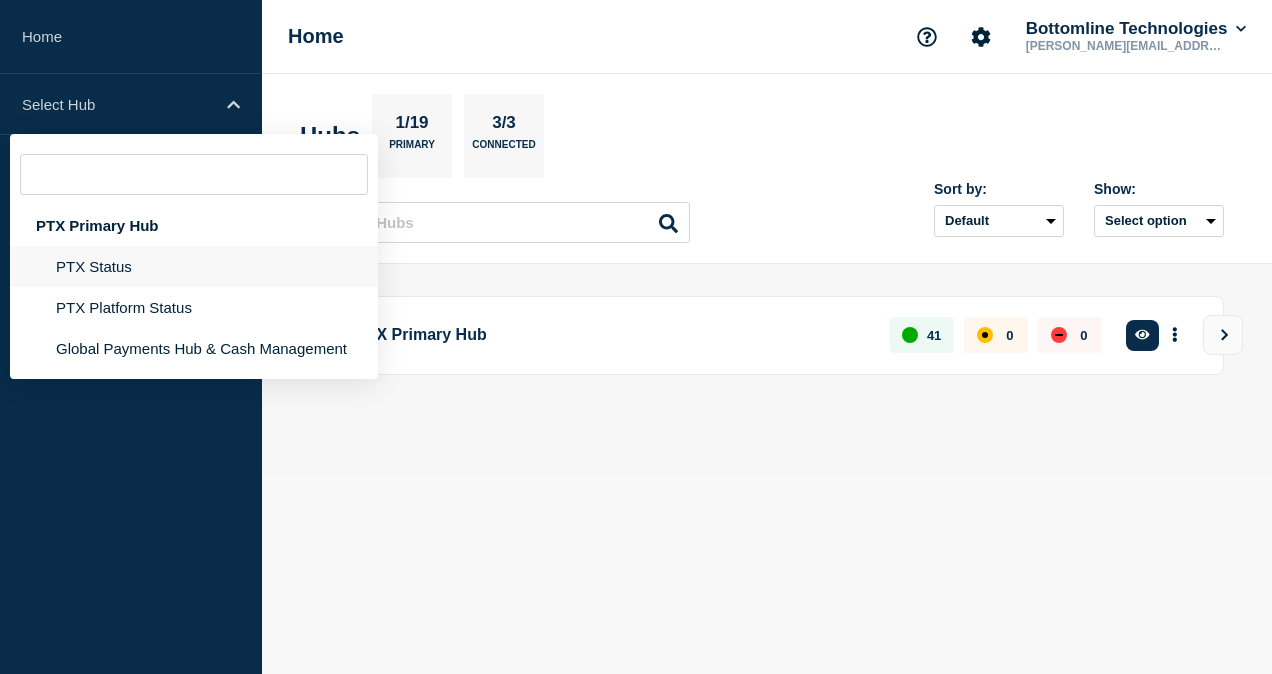 click on "PTX Status" 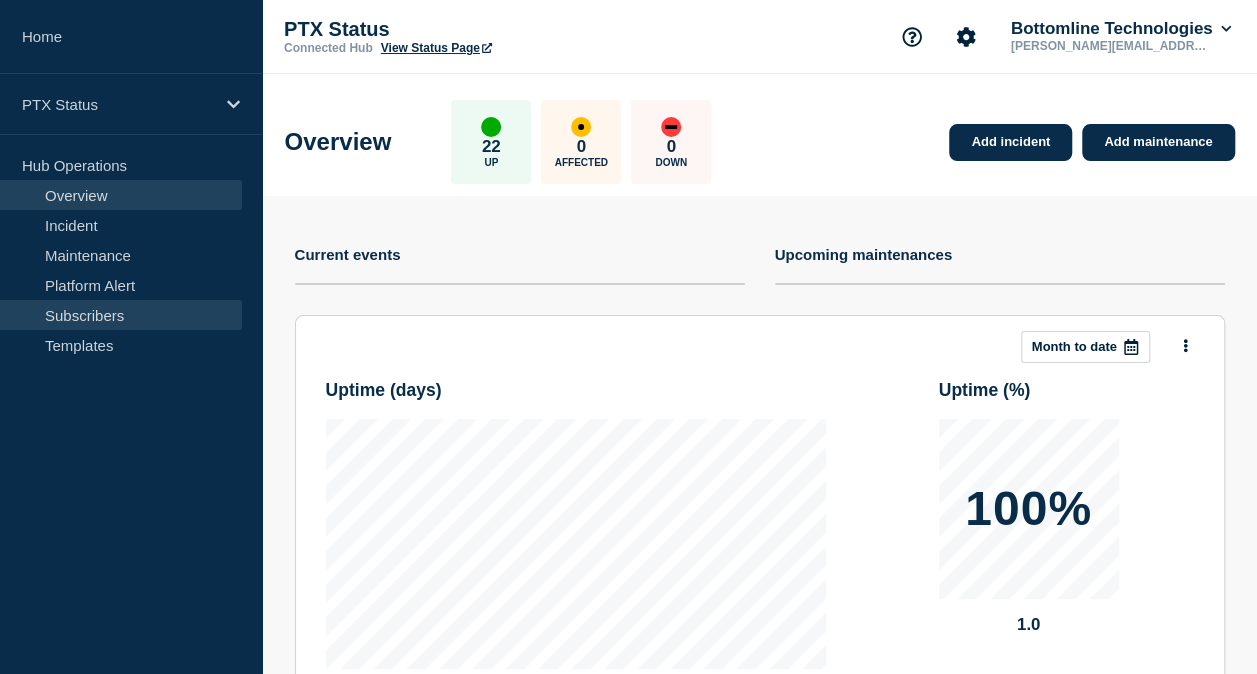 click on "Subscribers" at bounding box center [121, 315] 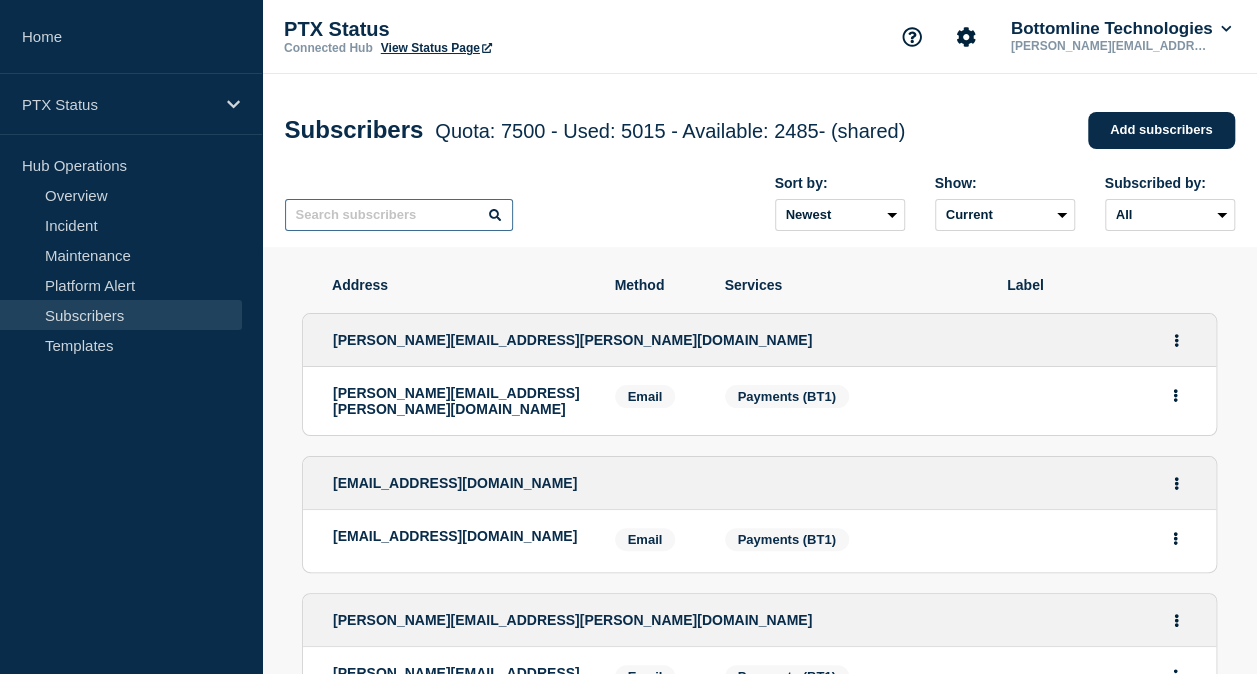 click at bounding box center (399, 215) 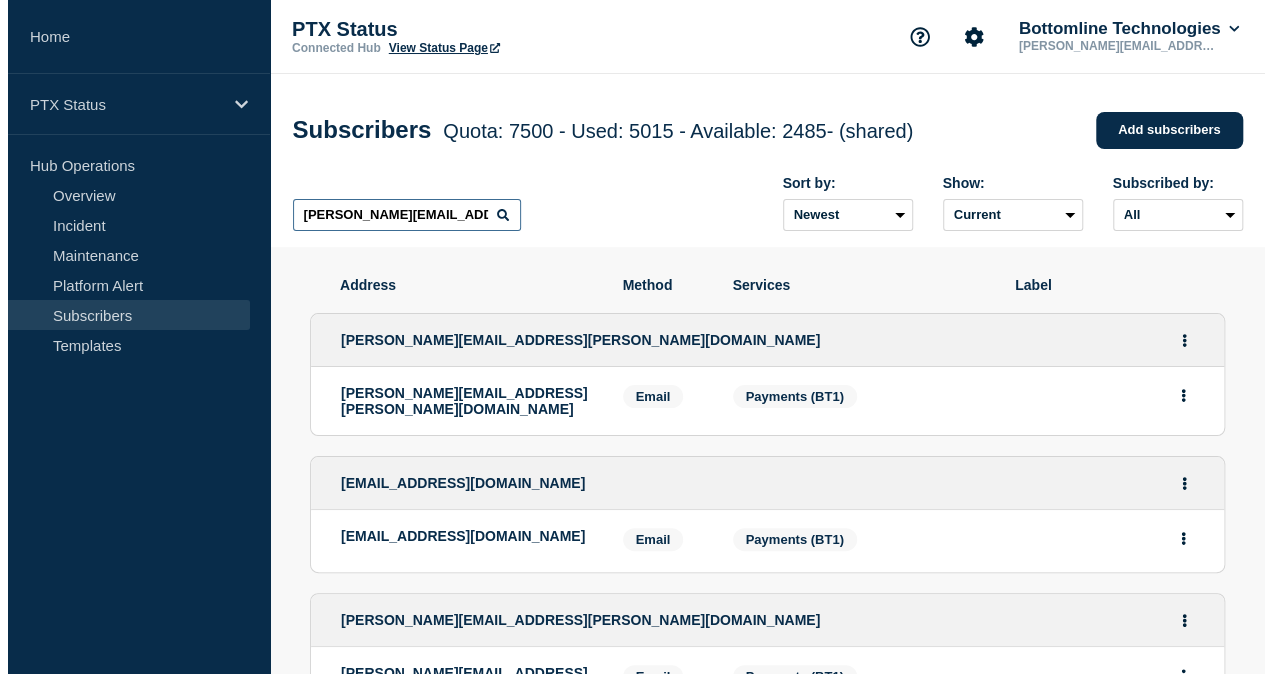 scroll, scrollTop: 0, scrollLeft: 32, axis: horizontal 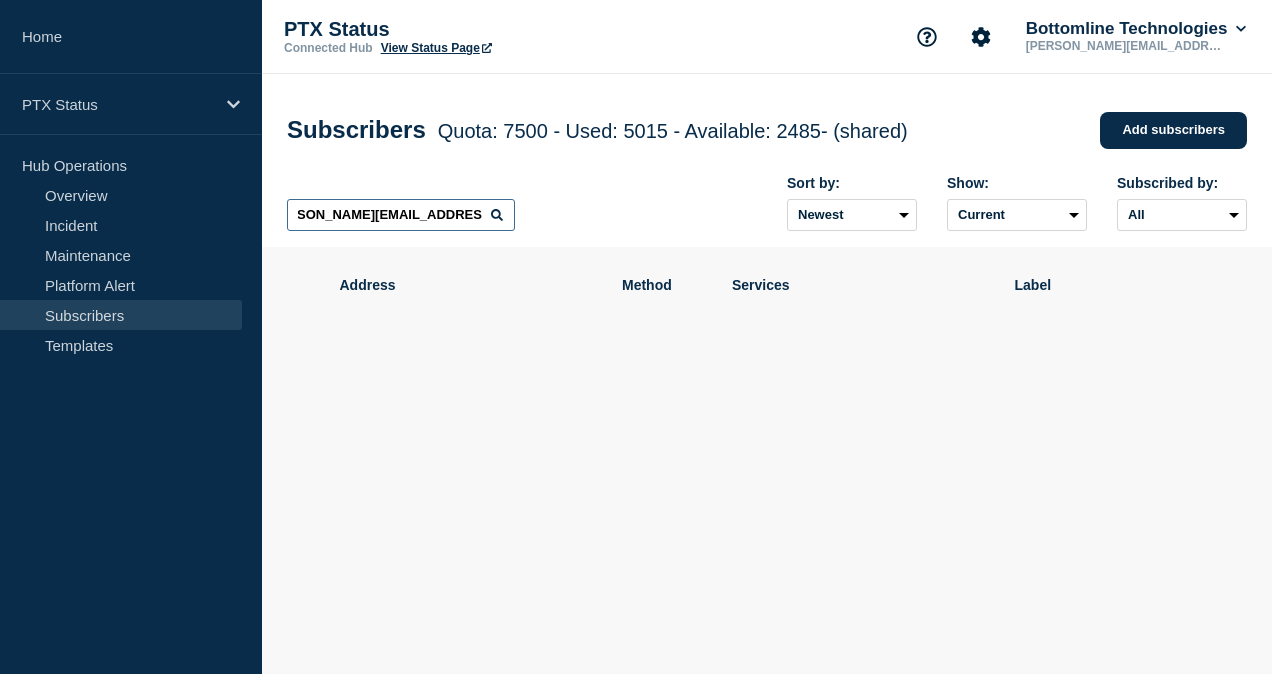 type on "[PERSON_NAME][EMAIL_ADDRESS][PERSON_NAME][DOMAIN_NAME]" 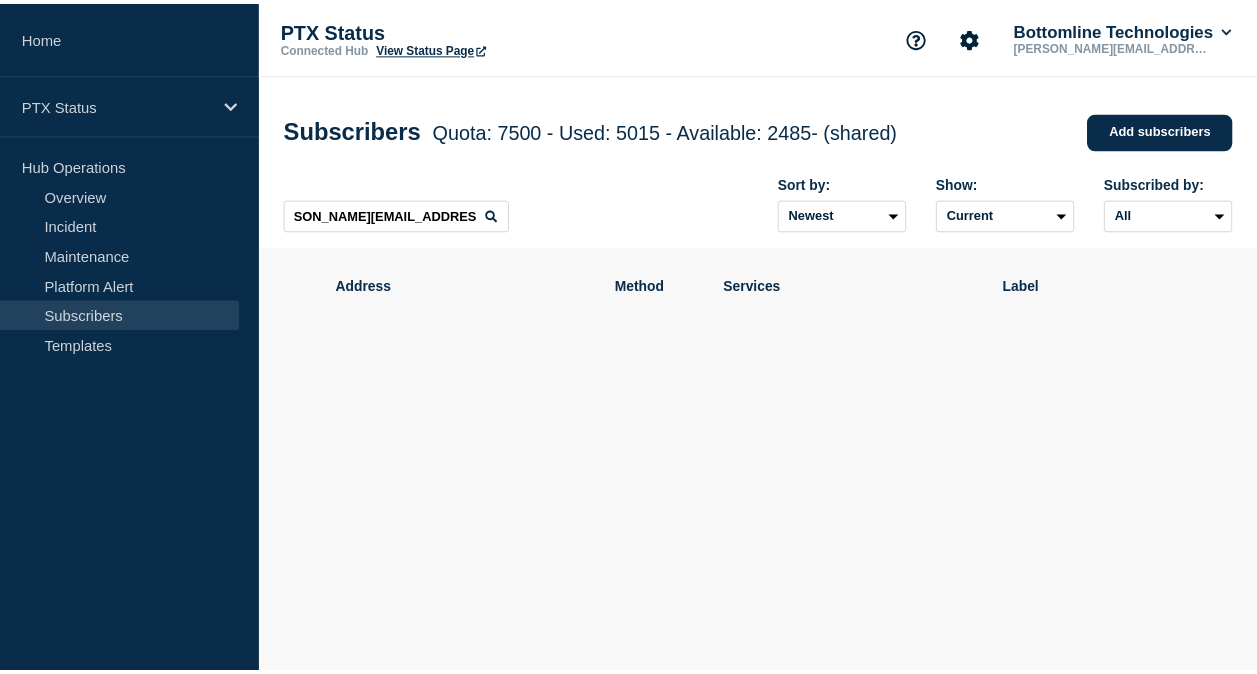 scroll, scrollTop: 0, scrollLeft: 0, axis: both 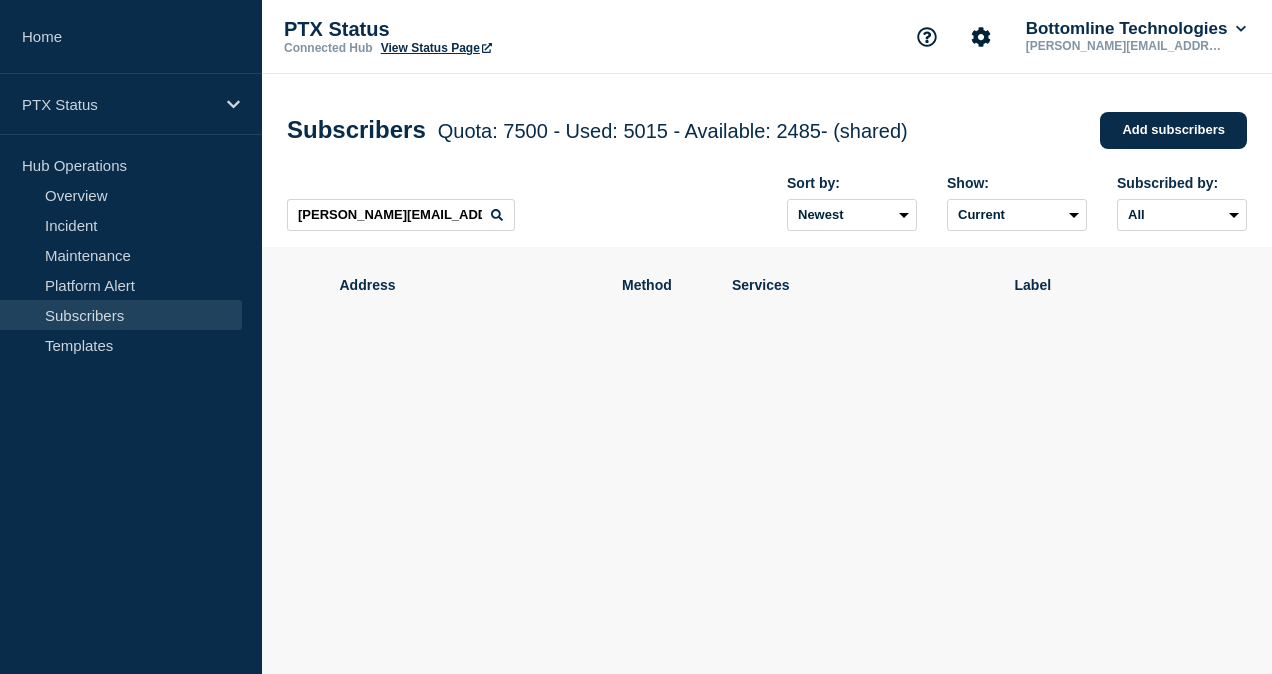 click 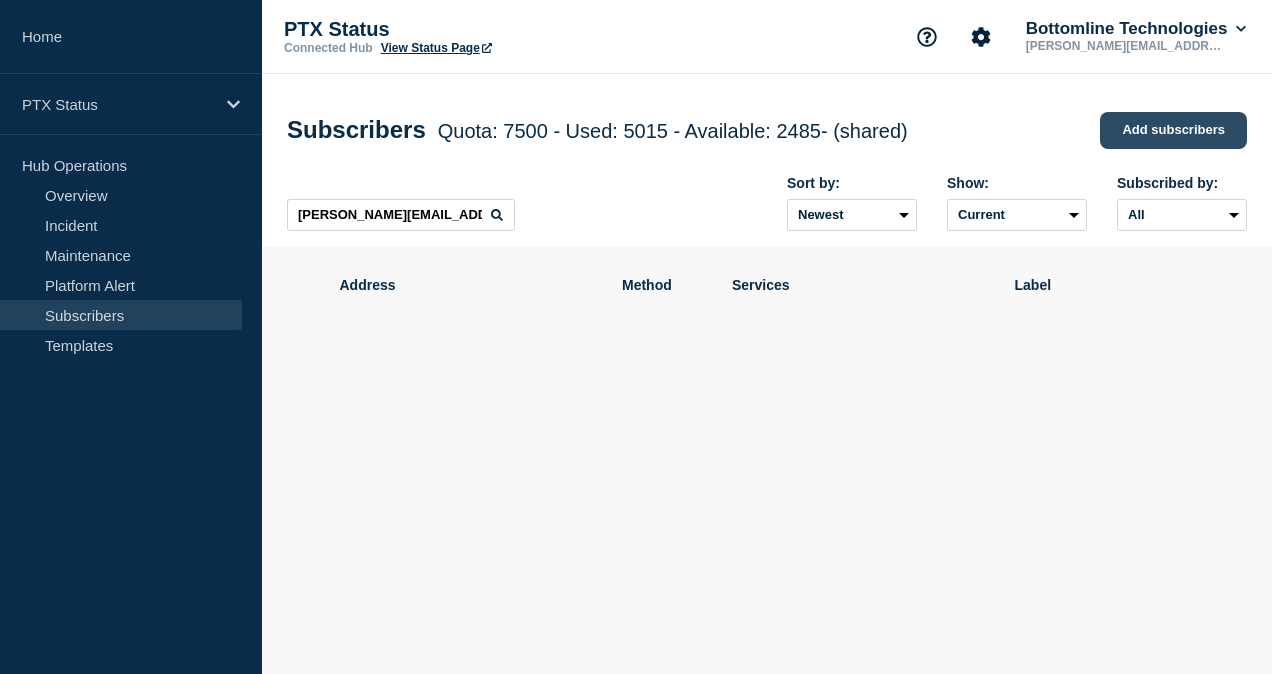 click on "Add subscribers" at bounding box center [1173, 130] 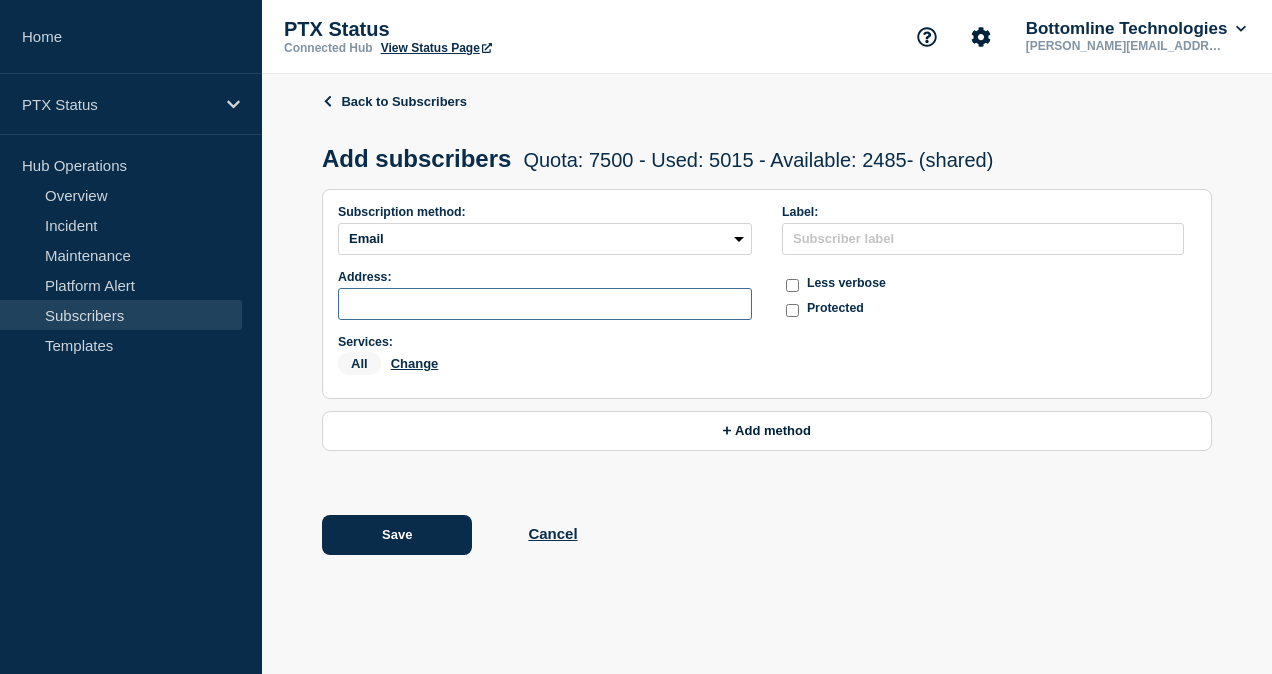 click at bounding box center (545, 304) 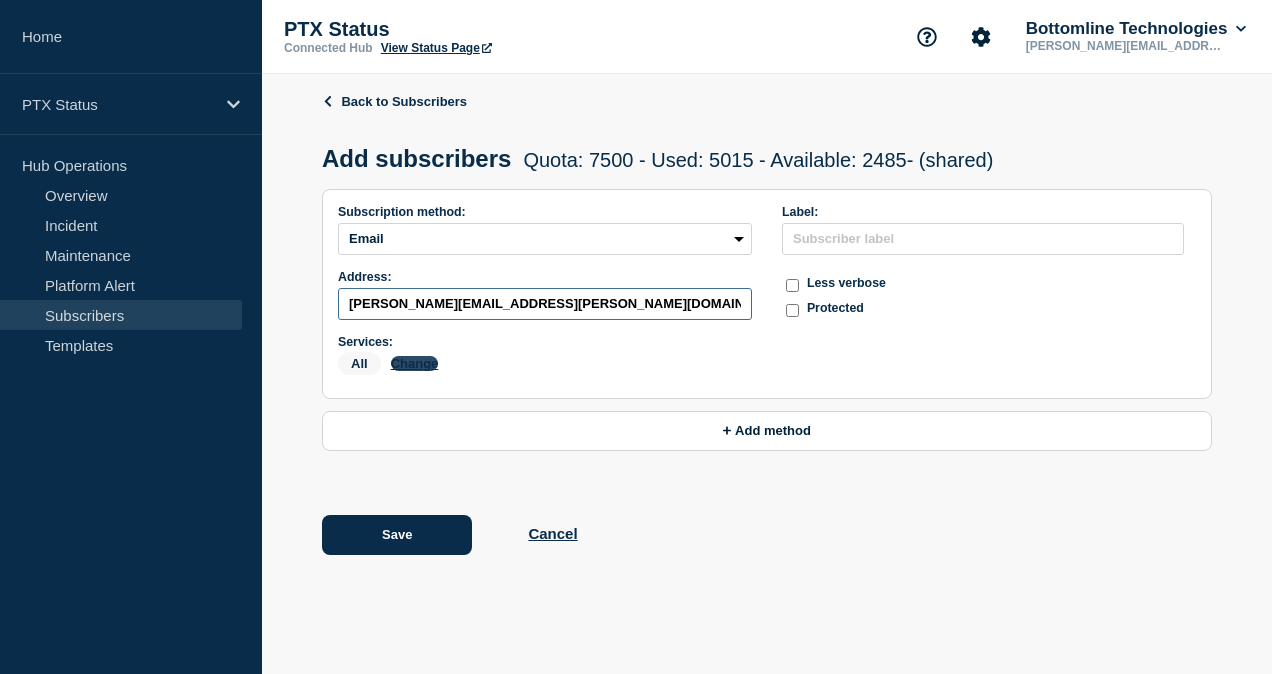 type on "[PERSON_NAME][EMAIL_ADDRESS][PERSON_NAME][DOMAIN_NAME]" 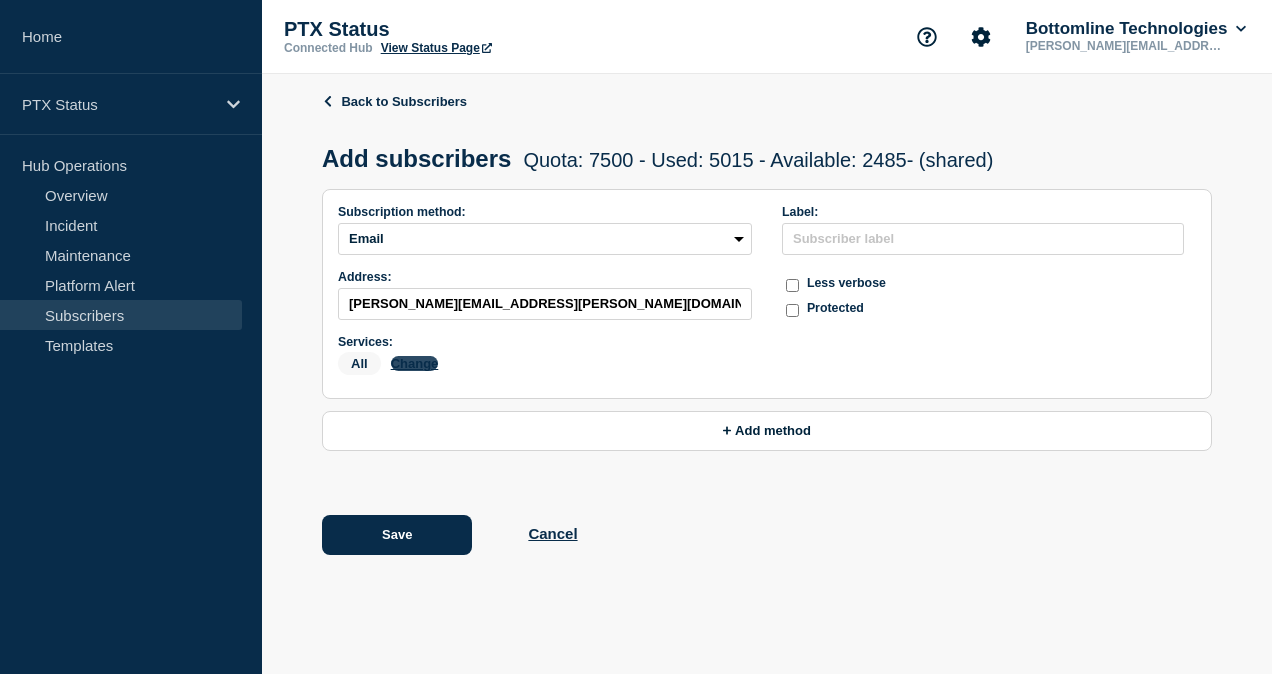 click on "Change" at bounding box center (415, 363) 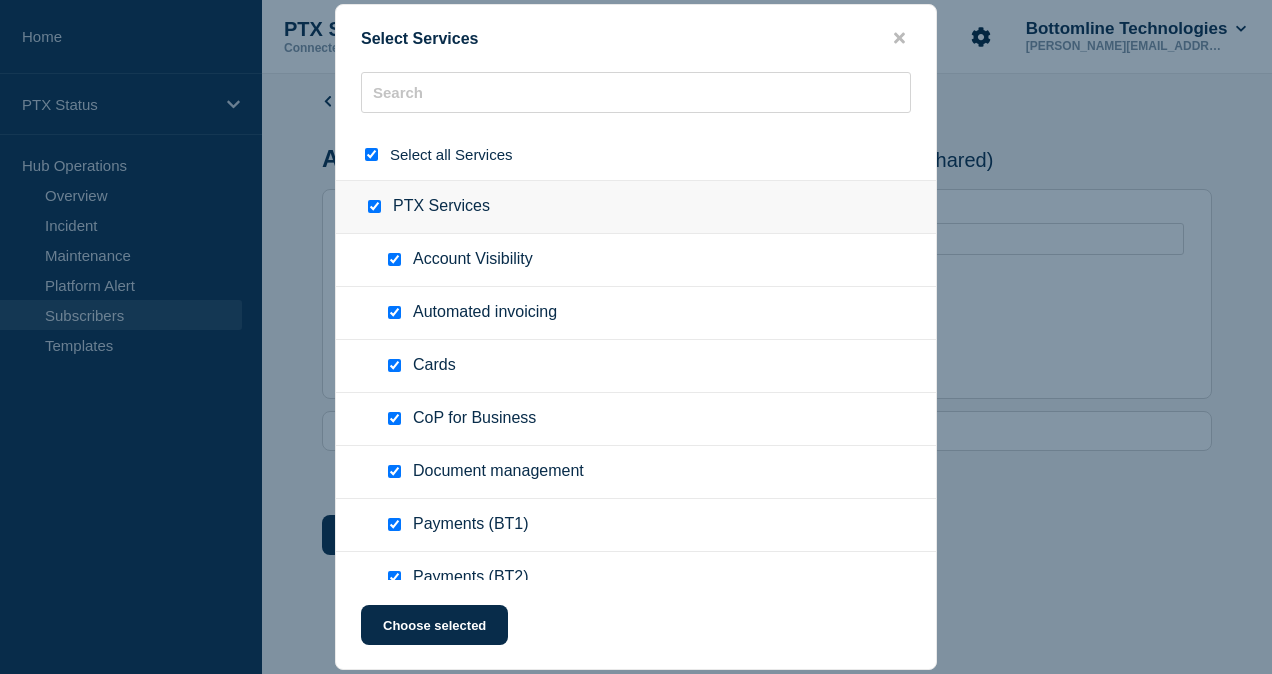 click at bounding box center (371, 154) 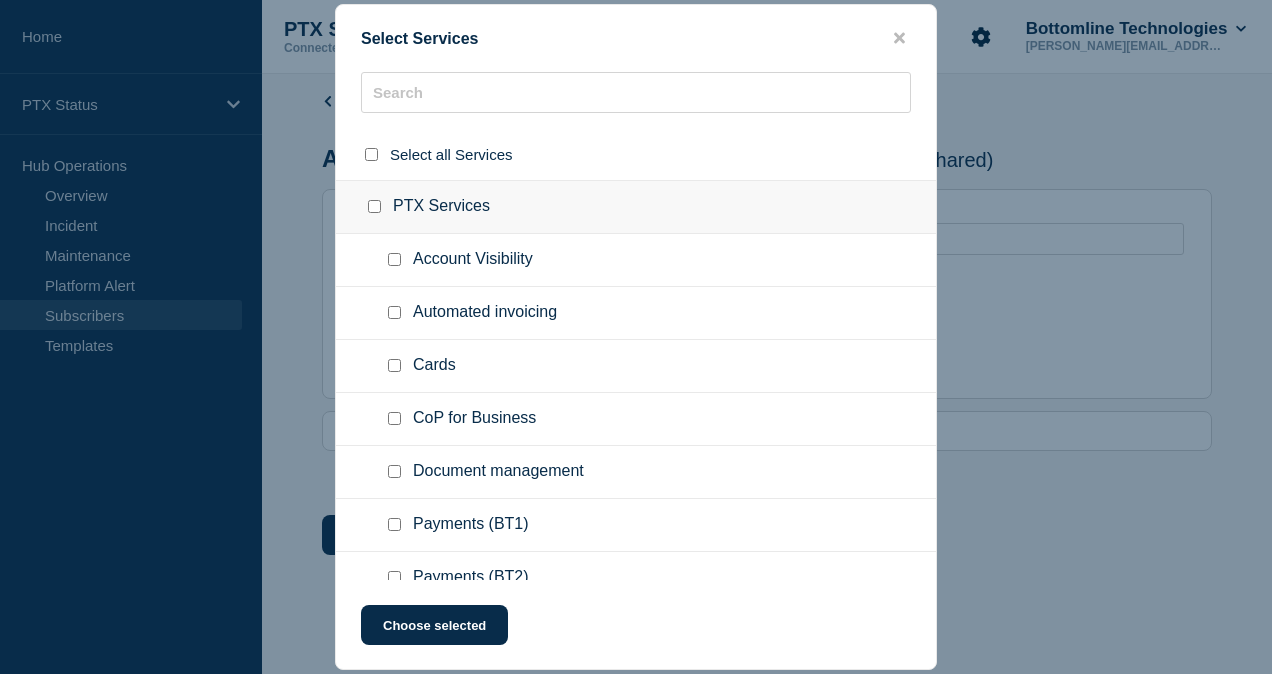 checkbox on "false" 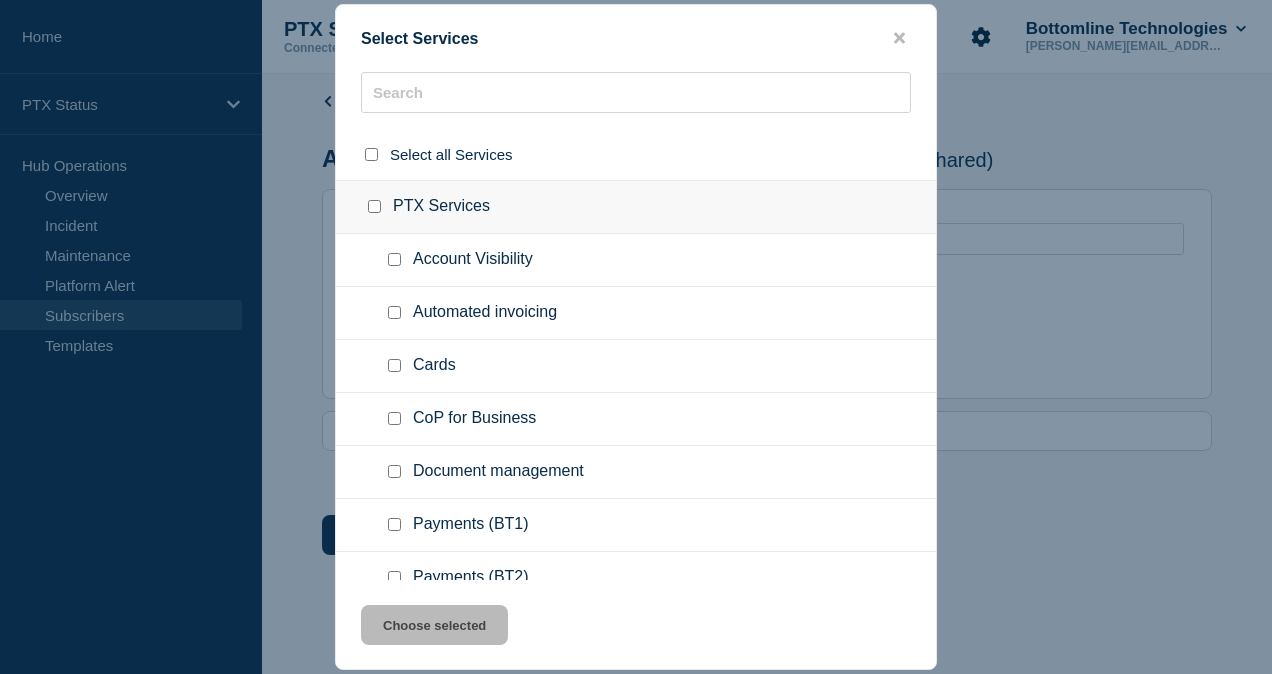 click at bounding box center (394, 524) 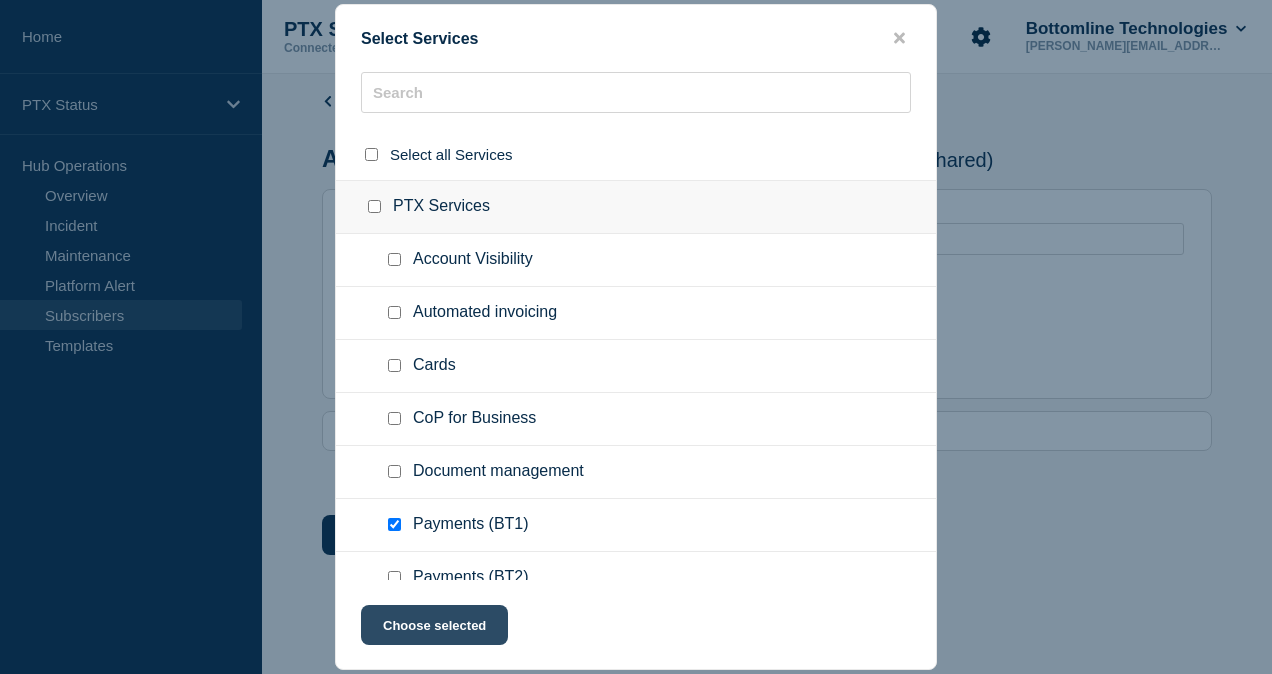 click on "Choose selected" 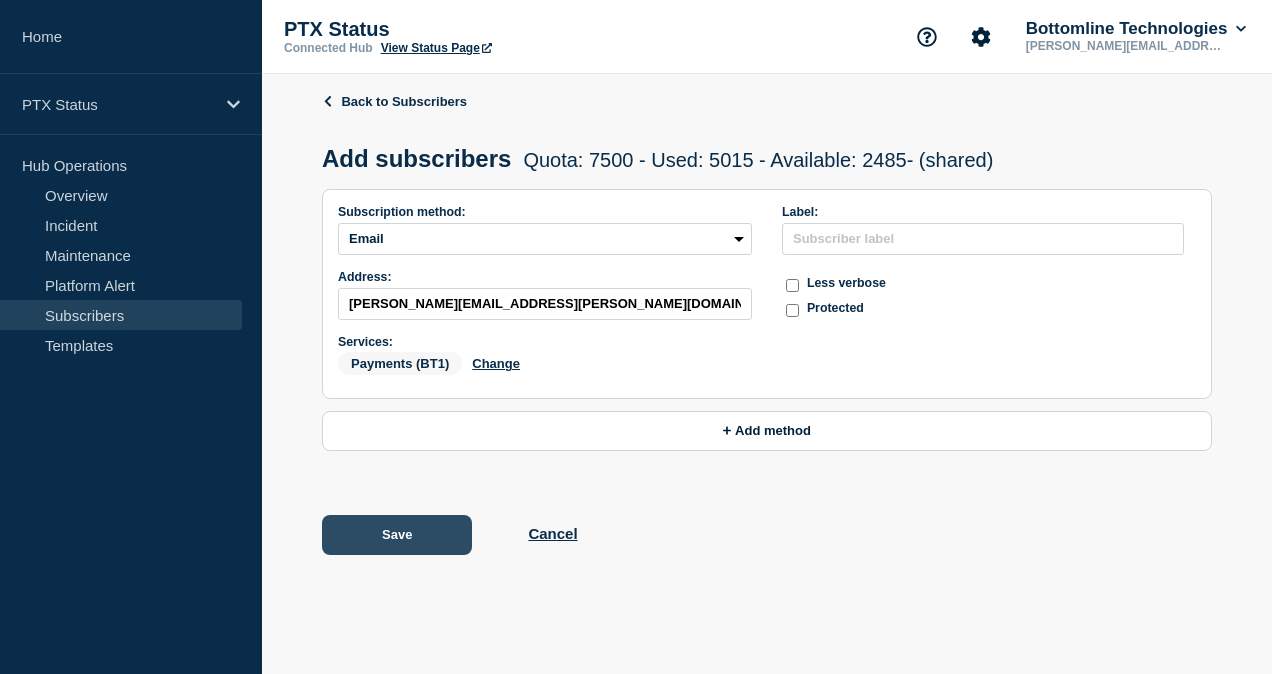 click on "Save" 